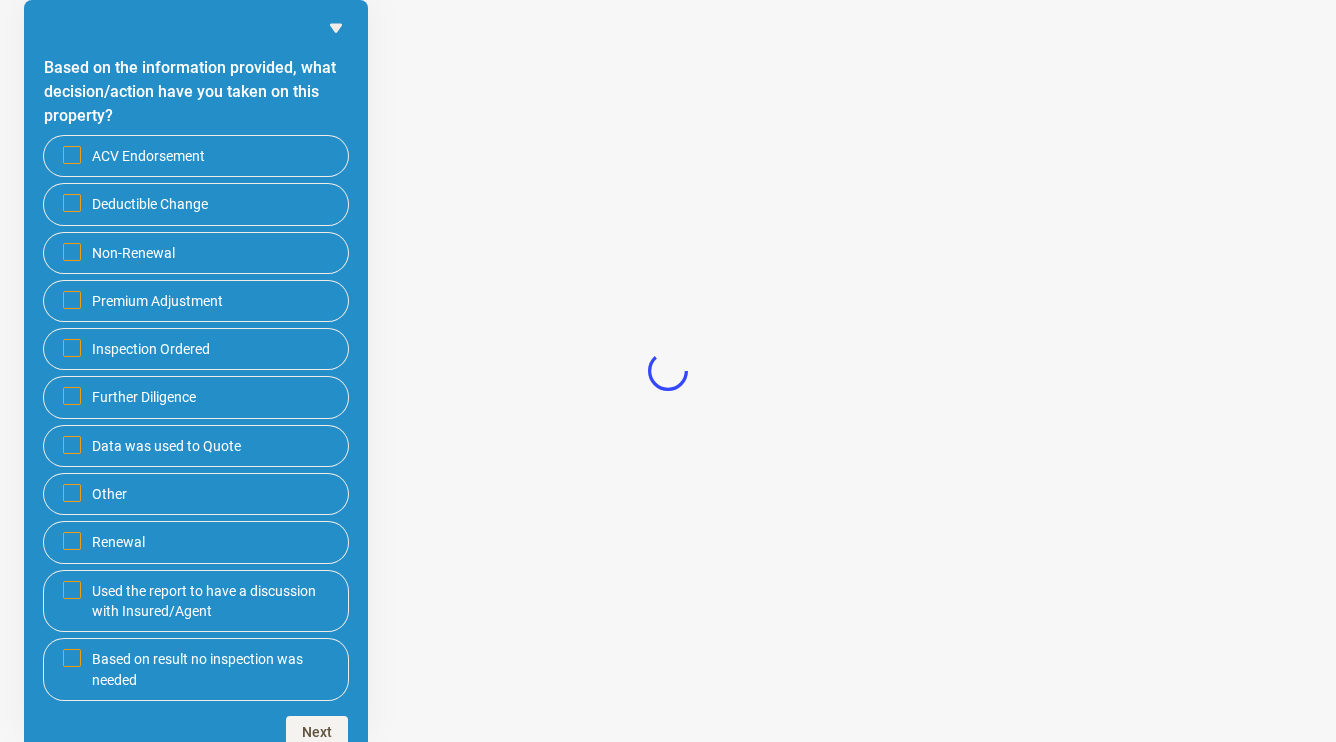 scroll, scrollTop: 0, scrollLeft: 0, axis: both 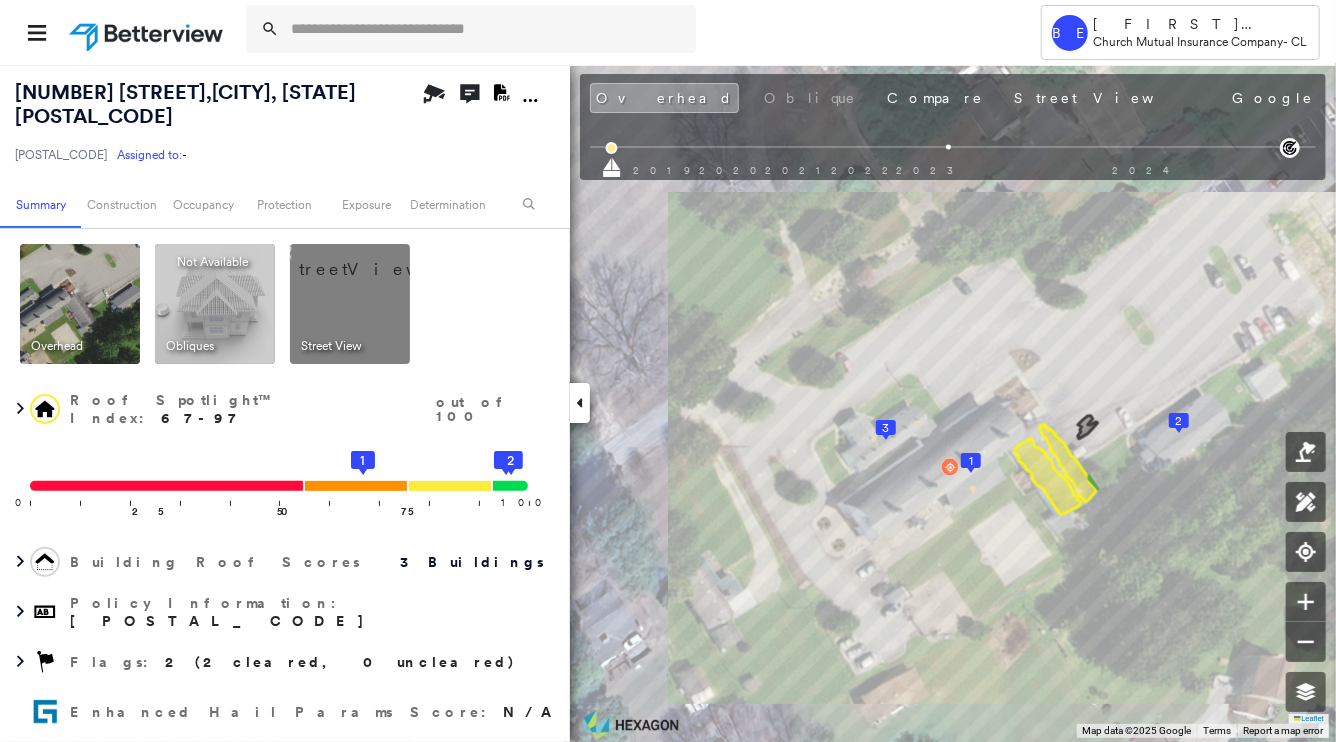 click on "[NUMBER] [STREET] ,  [CITY], [STATE] [POSTAL_CODE] [POSTAL_CODE] Assigned to:  - Assigned to:  - [POSTAL_CODE] Assigned to:  -" at bounding box center (217, 122) 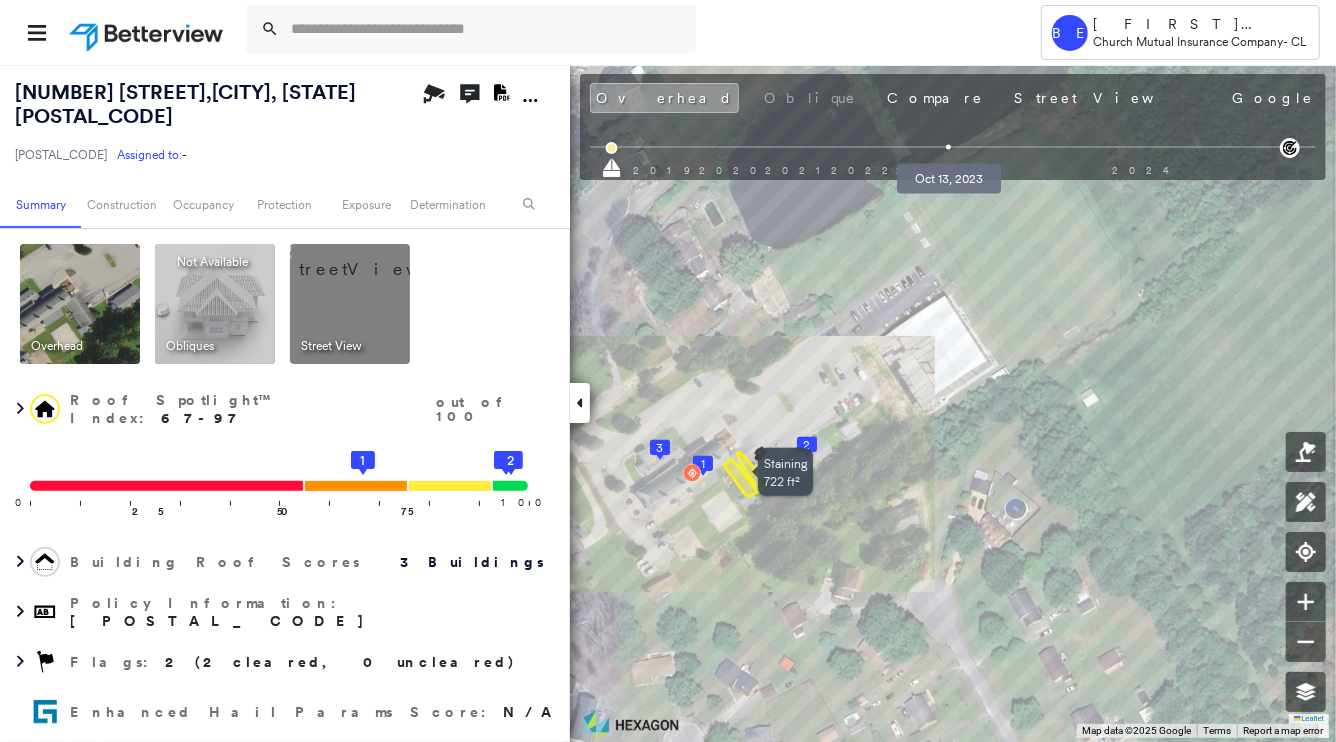 click at bounding box center [948, 147] 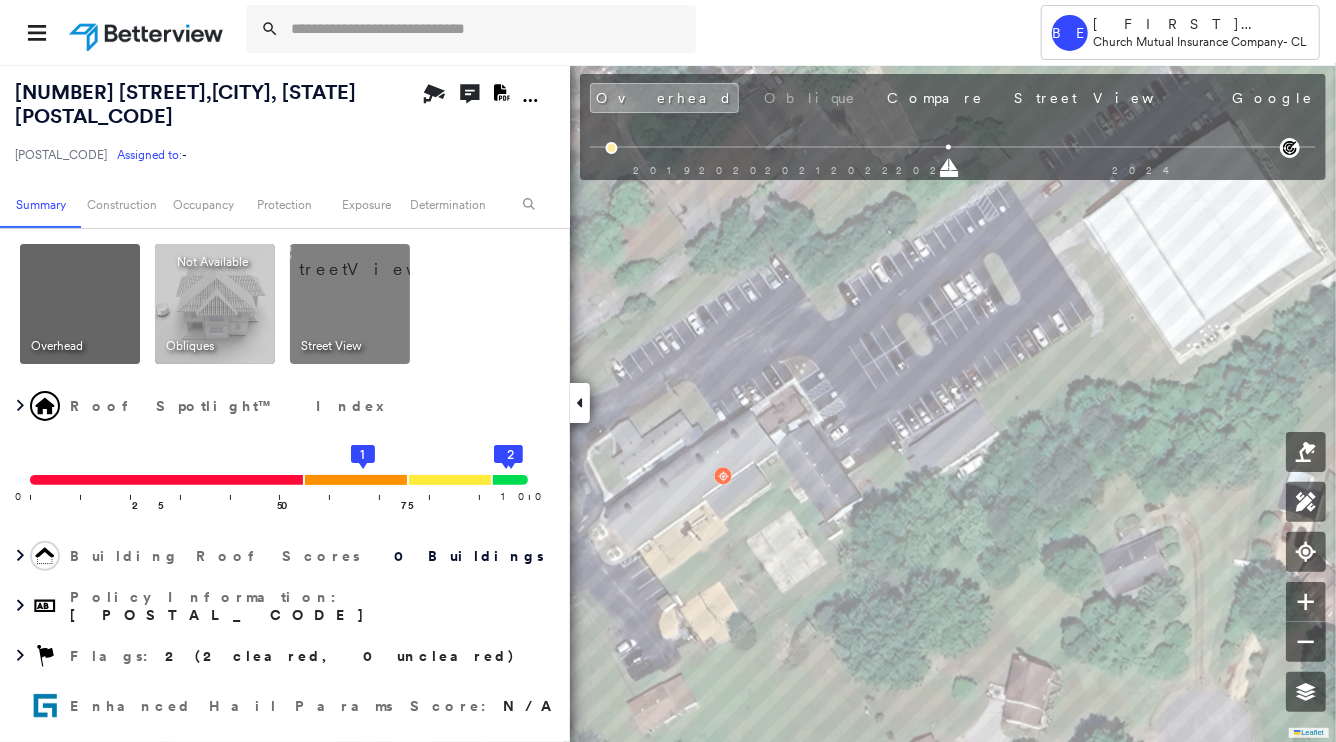 drag, startPoint x: 648, startPoint y: 99, endPoint x: 665, endPoint y: 98, distance: 17.029387 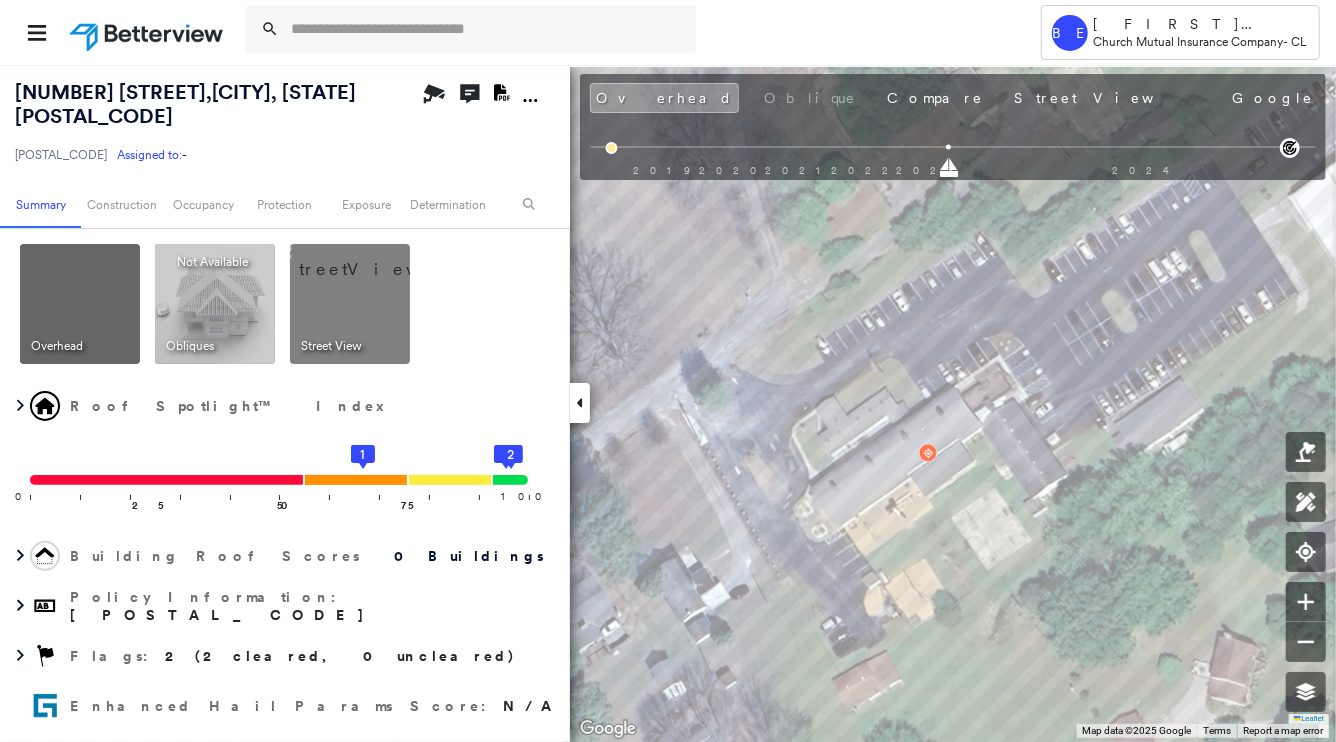 click at bounding box center [945, 164] 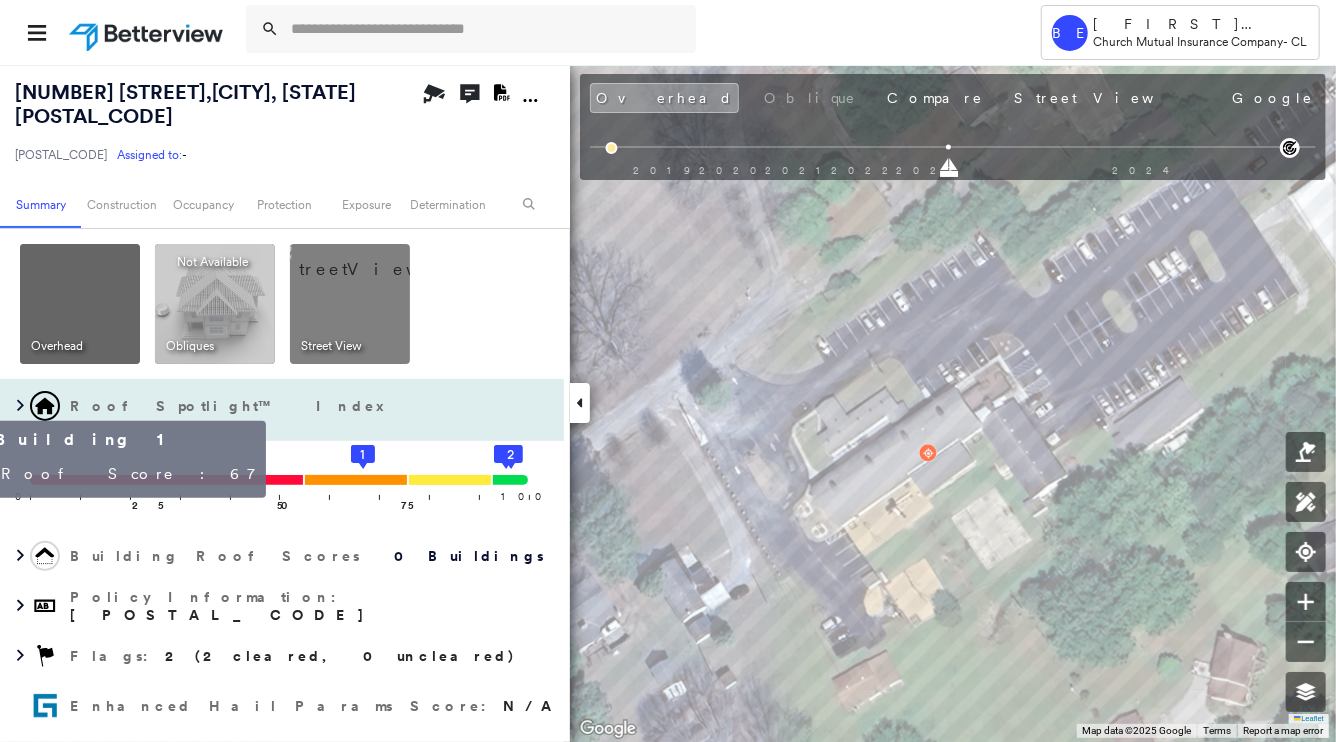 click 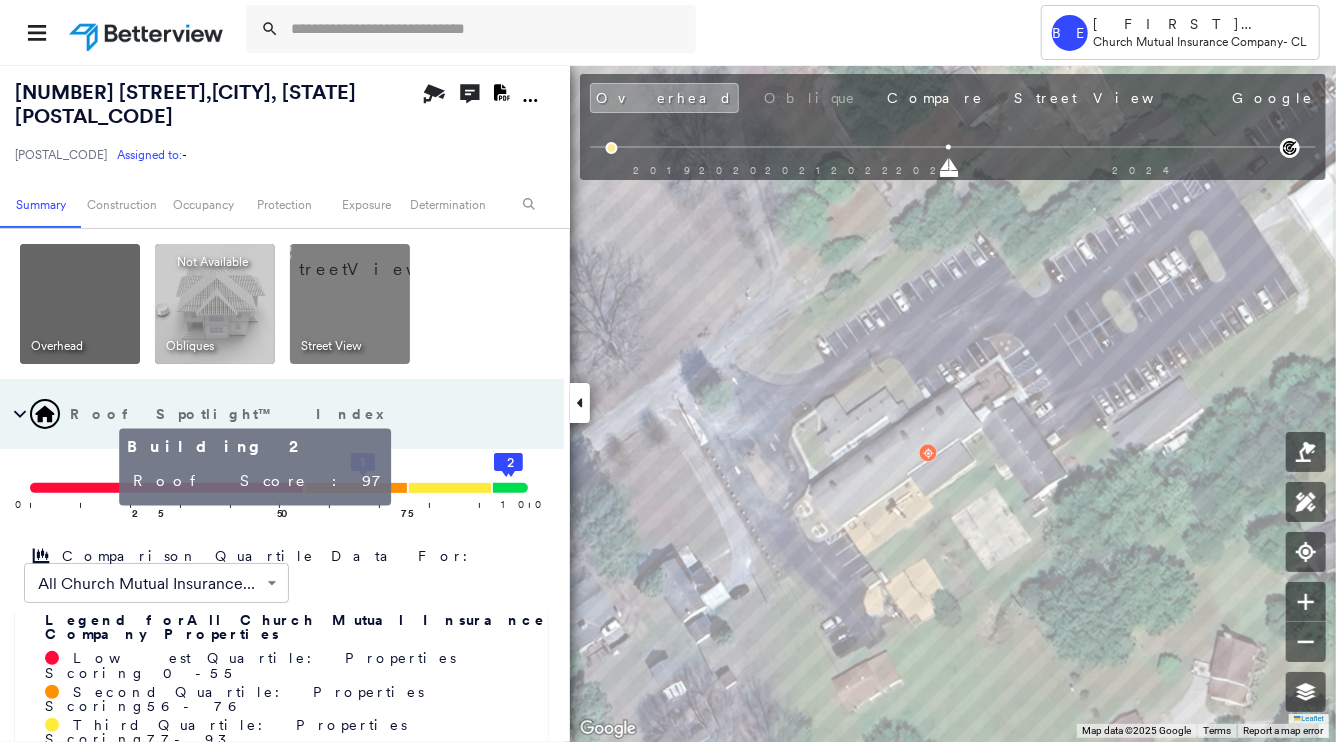 click on "2" 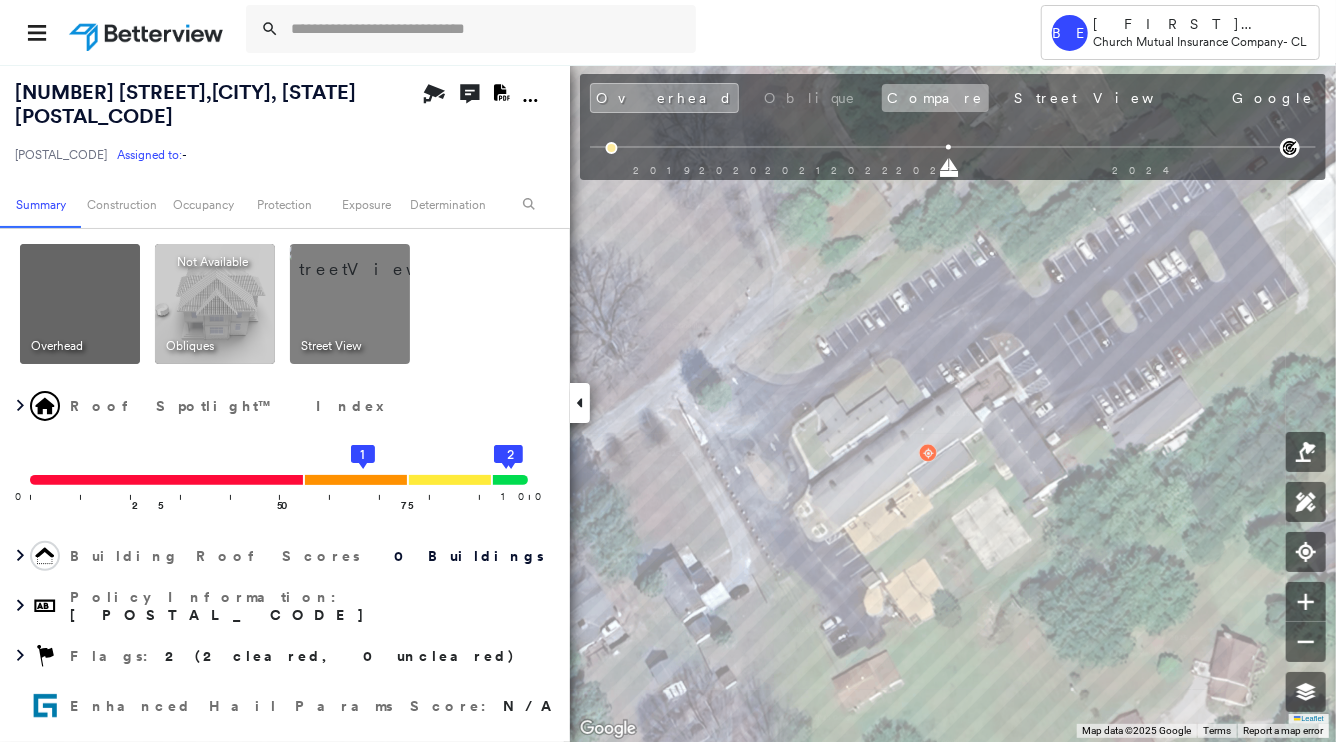click on "Compare" at bounding box center (935, 98) 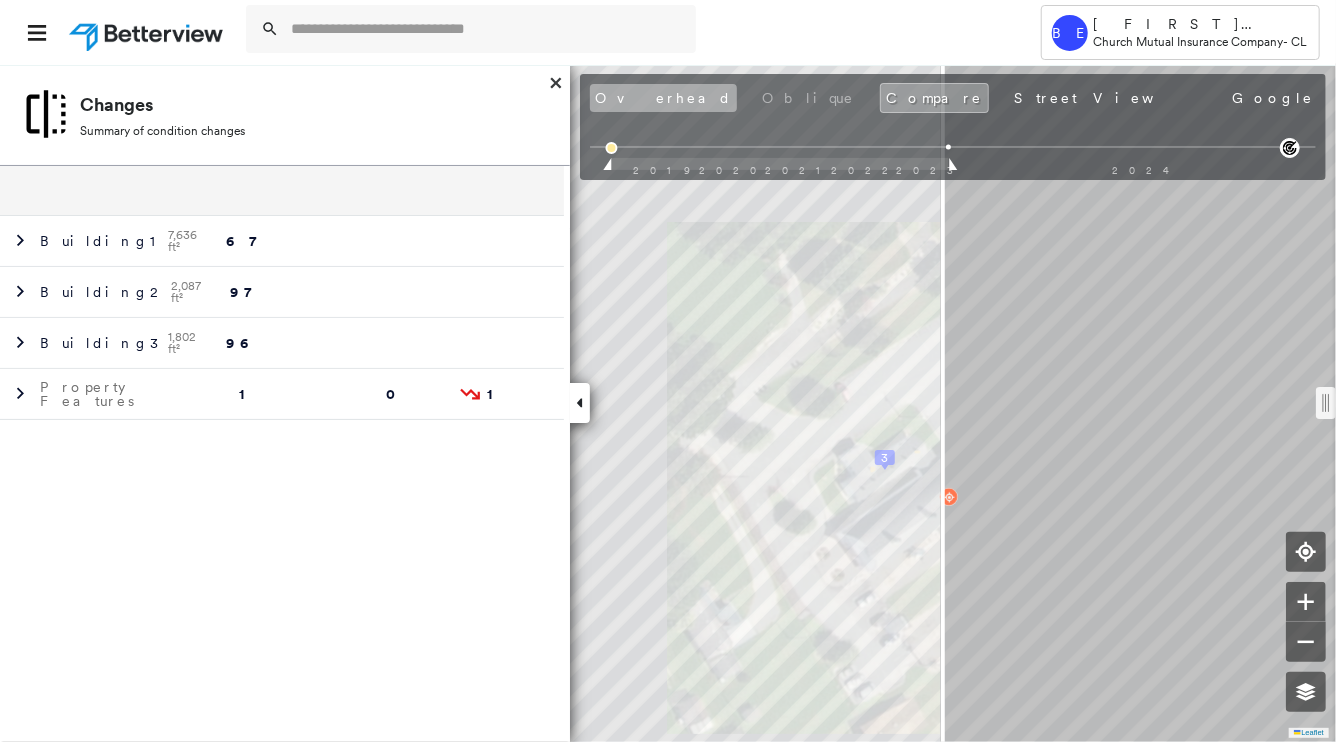 click on "Overhead" at bounding box center (663, 98) 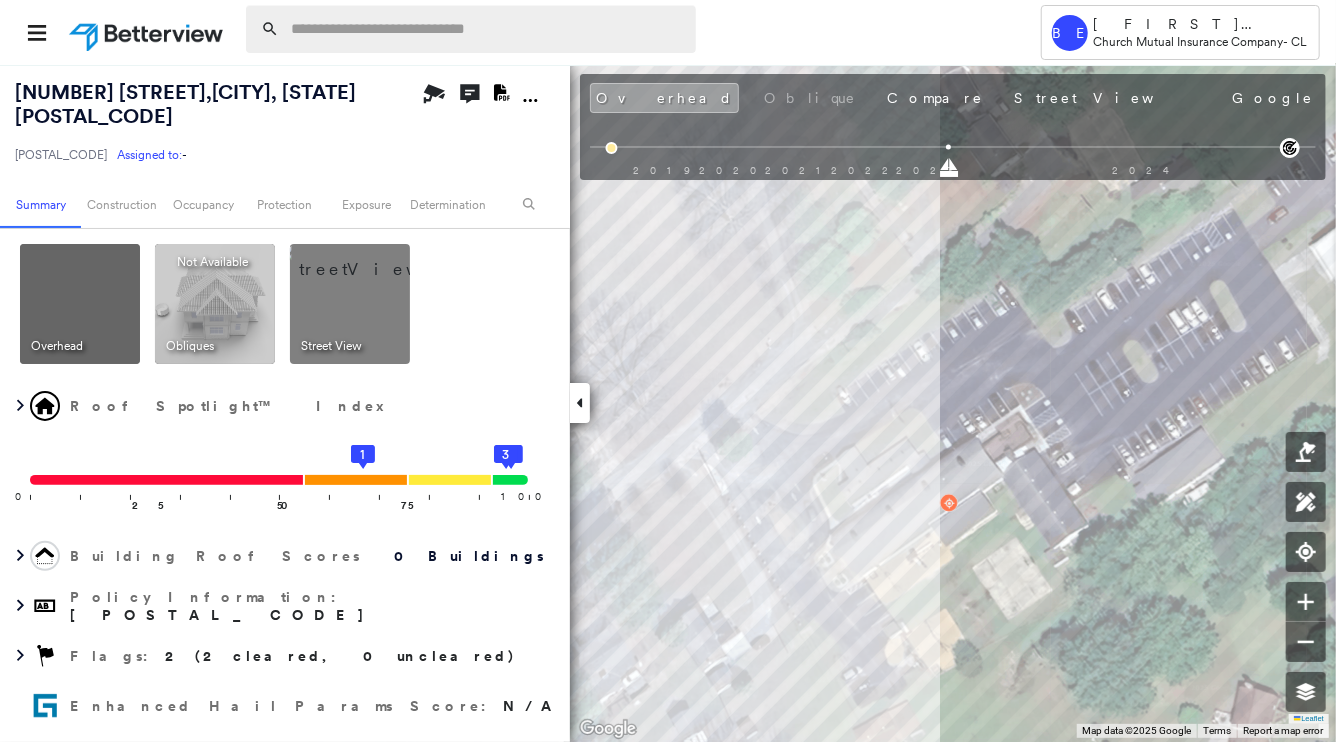 click at bounding box center [487, 29] 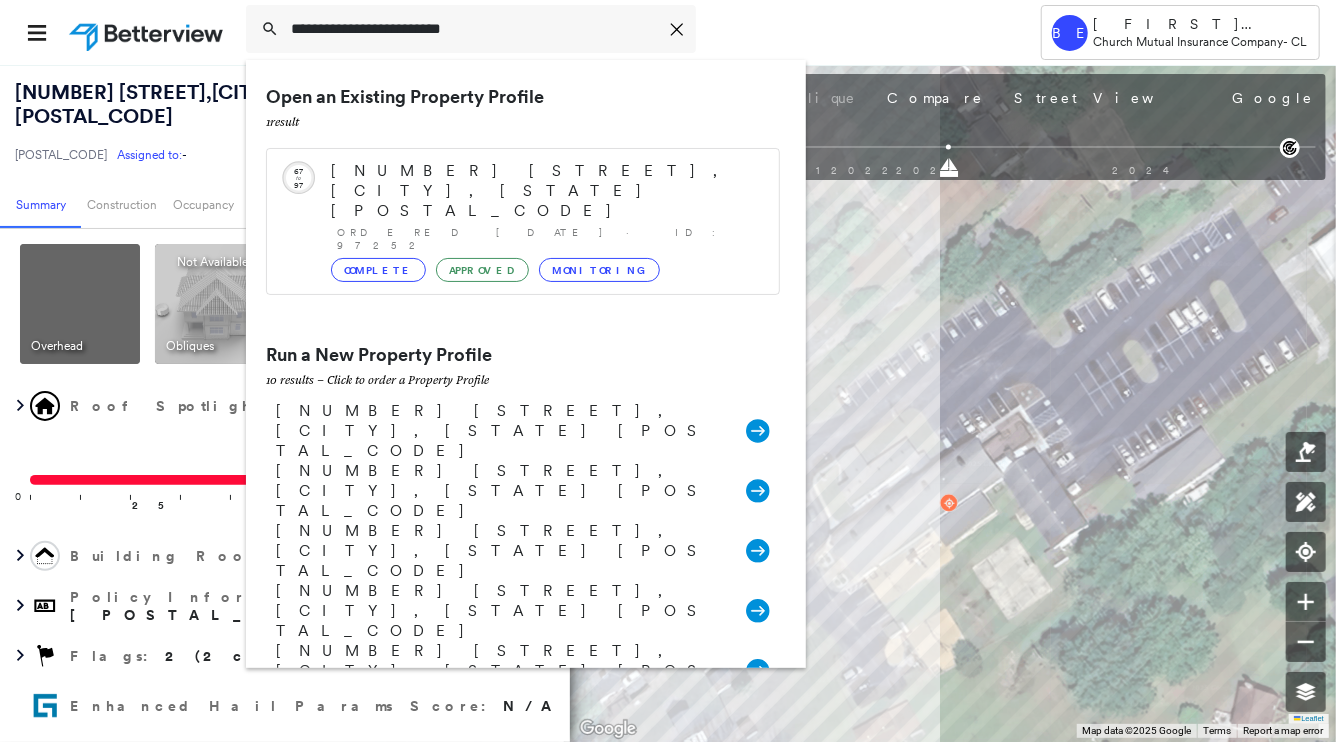type on "**********" 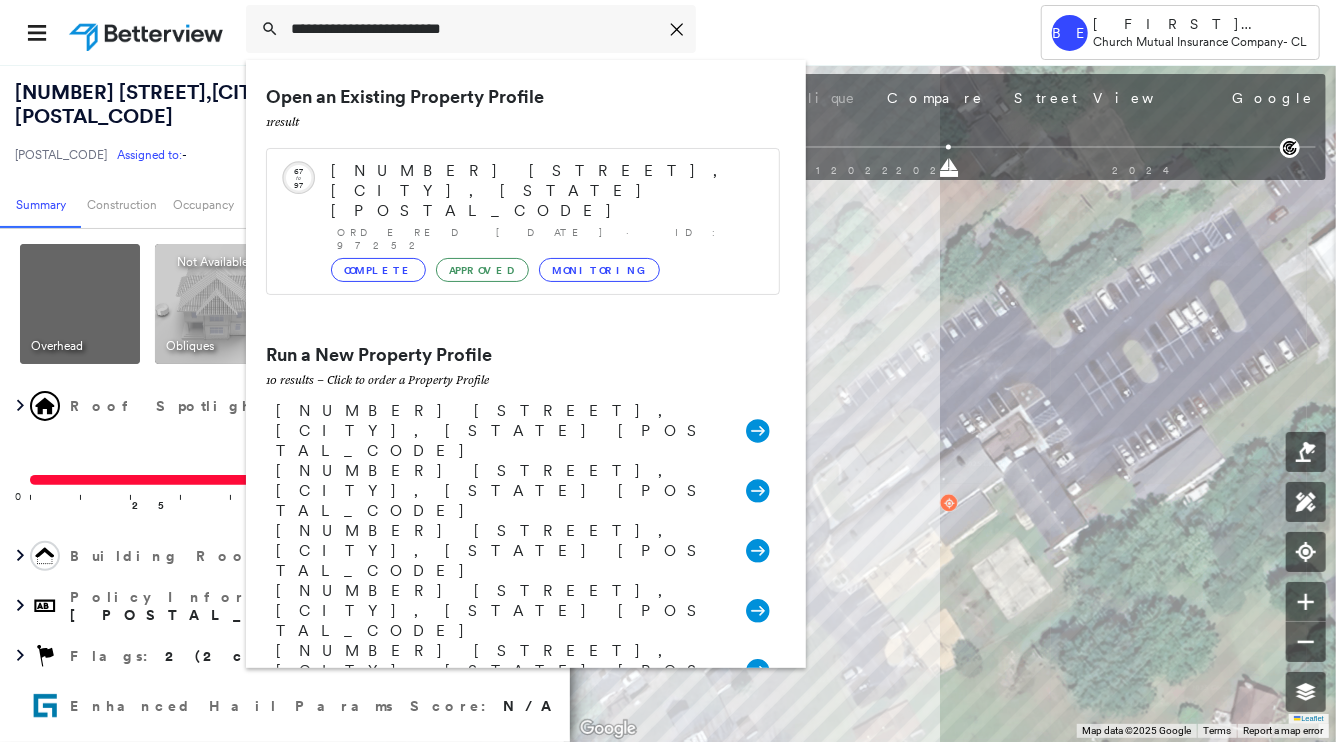 click on "[NUMBER] [STREET], [CITY], [STATE] [POSTAL_CODE]" at bounding box center (545, 191) 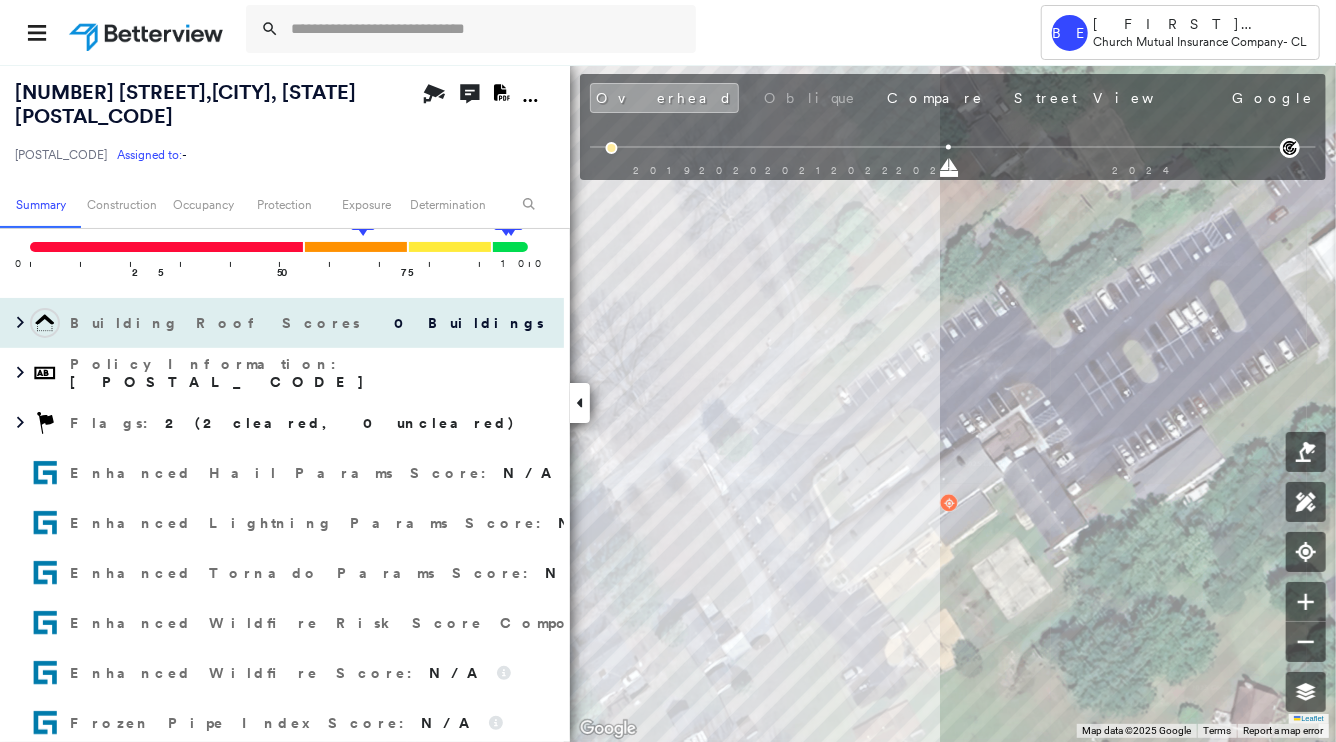 scroll, scrollTop: 0, scrollLeft: 0, axis: both 